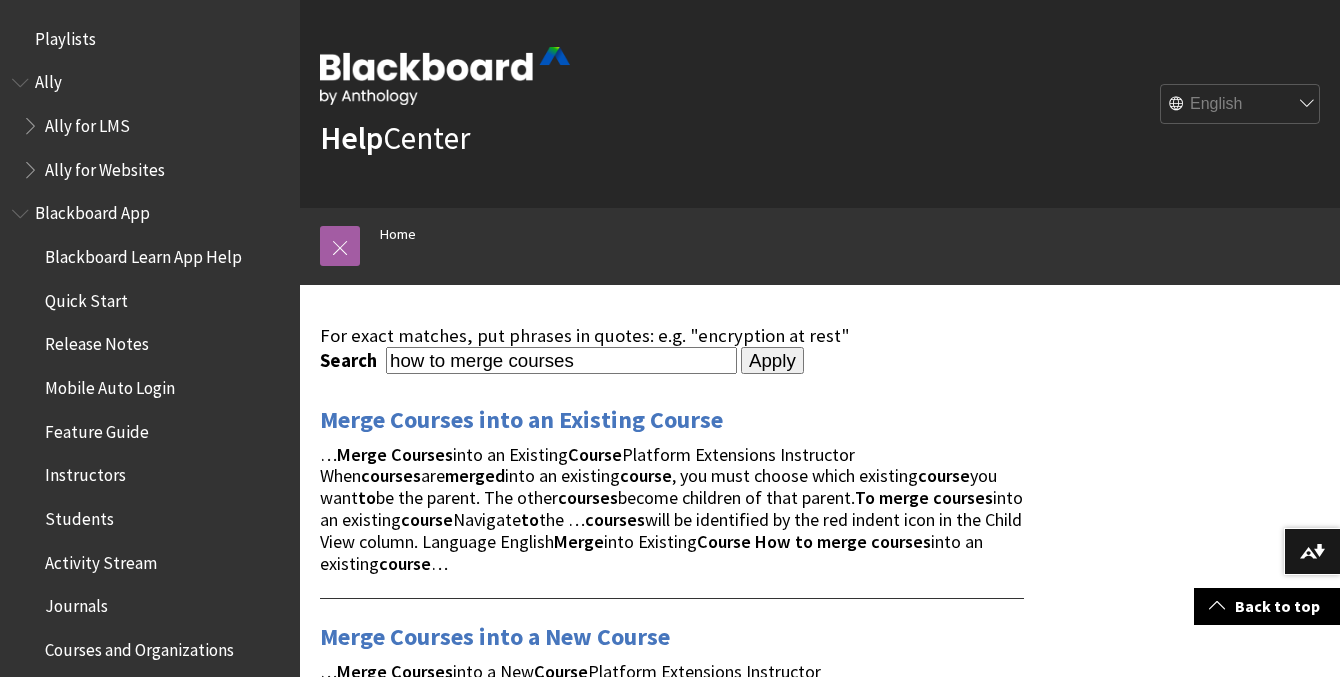 scroll, scrollTop: 238, scrollLeft: 0, axis: vertical 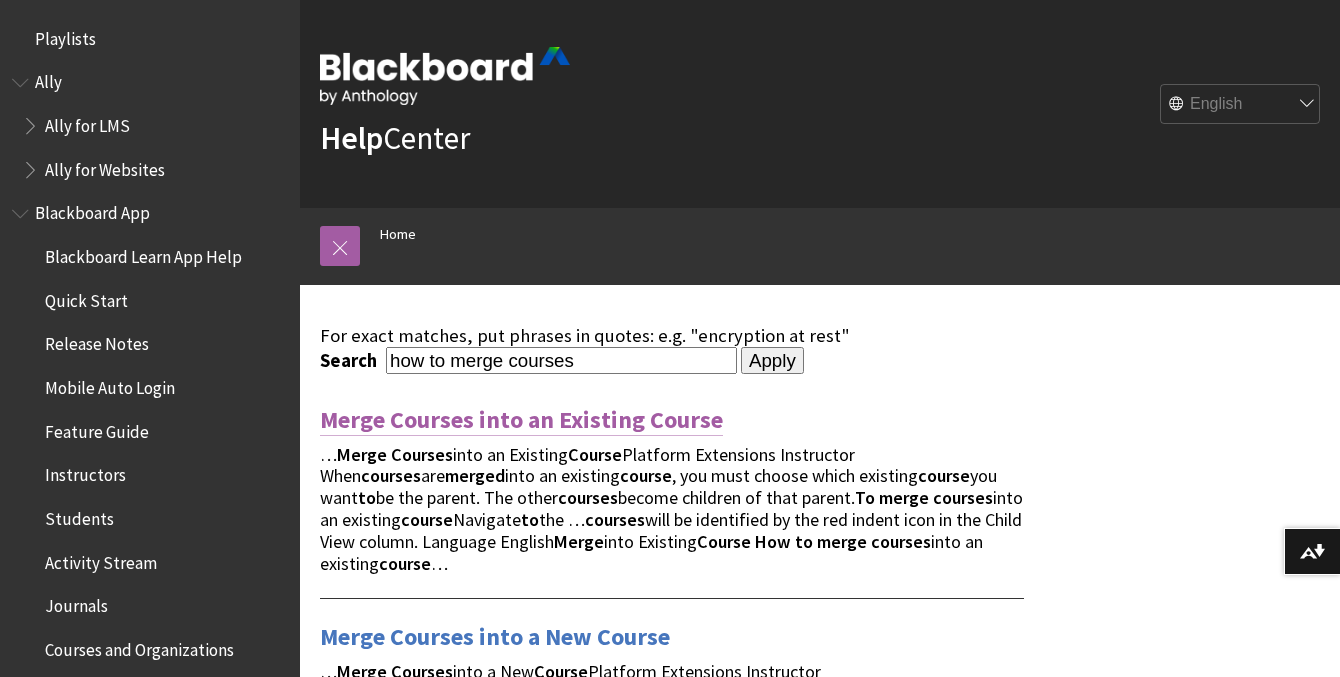 click on "Merge Courses into an Existing Course" at bounding box center [521, 420] 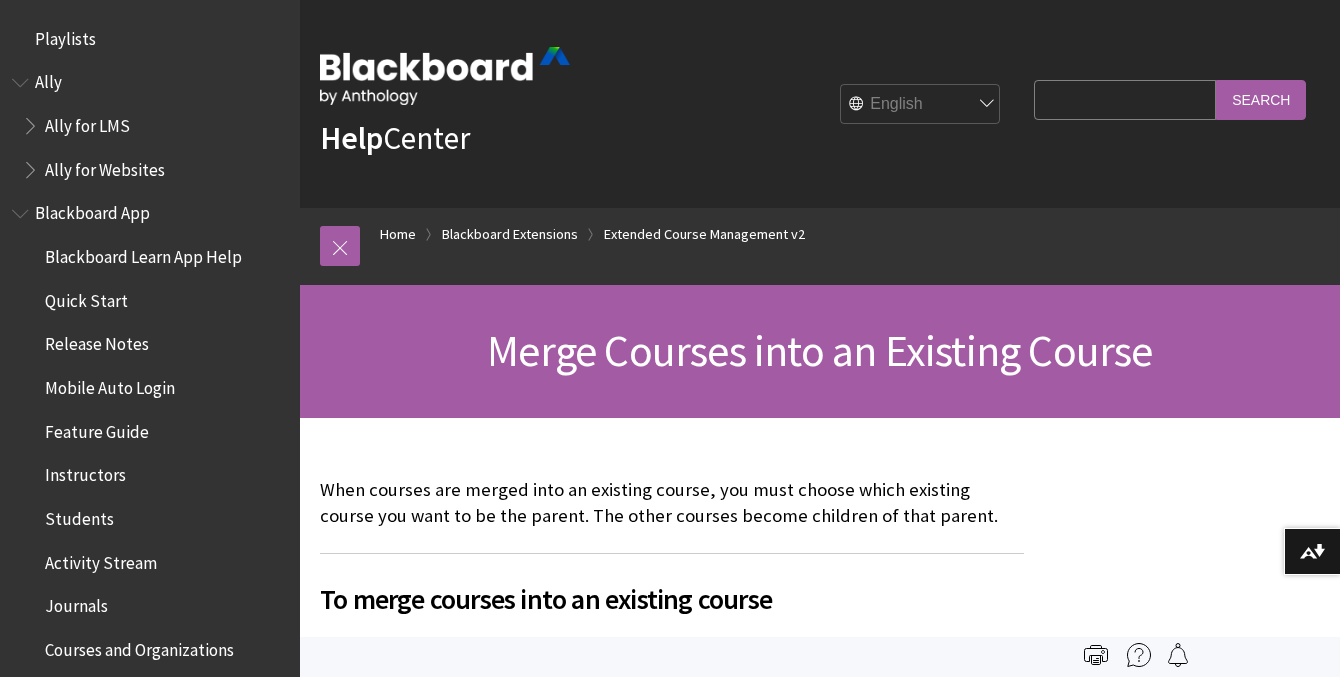scroll, scrollTop: 0, scrollLeft: 0, axis: both 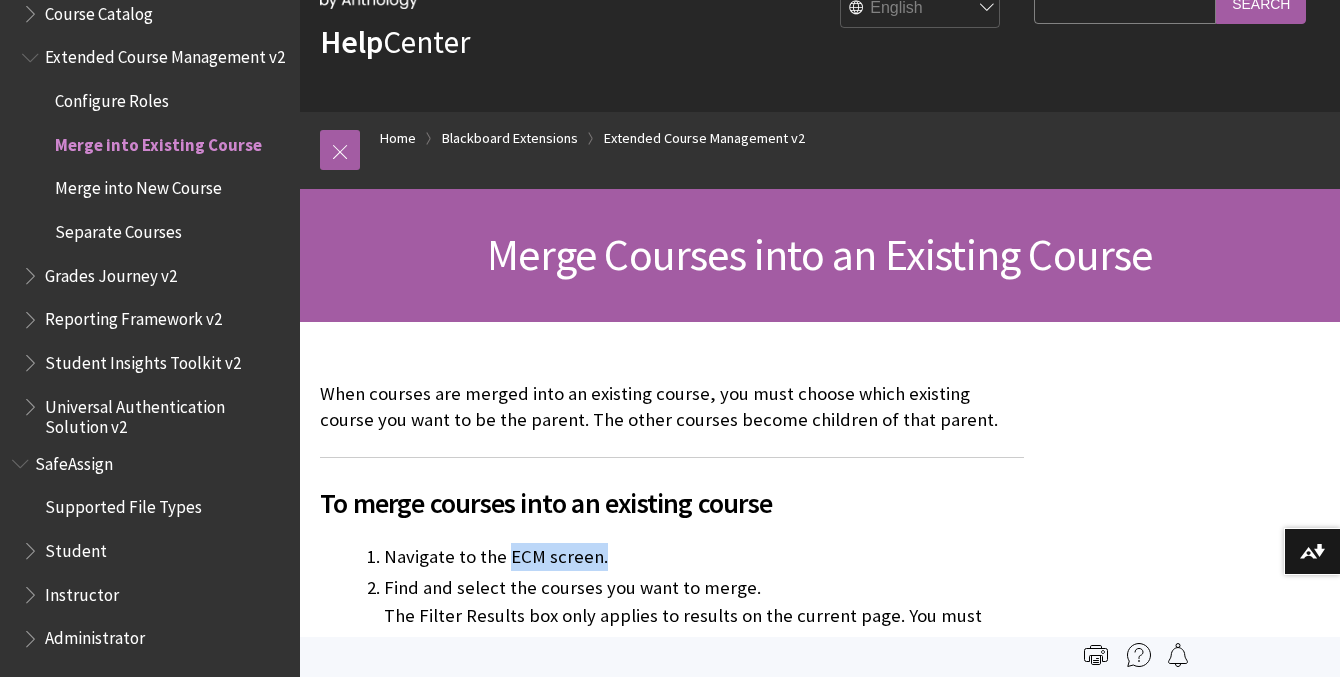 drag, startPoint x: 507, startPoint y: 555, endPoint x: 605, endPoint y: 559, distance: 98.0816 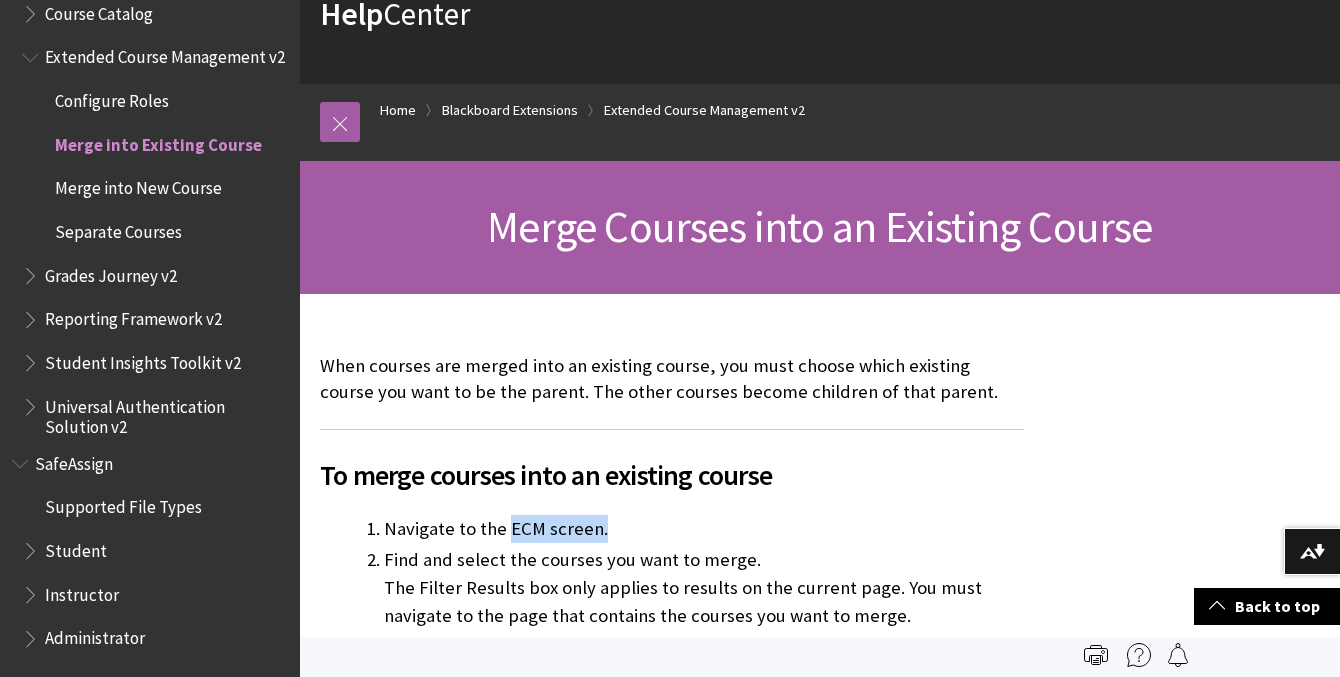scroll, scrollTop: 0, scrollLeft: 0, axis: both 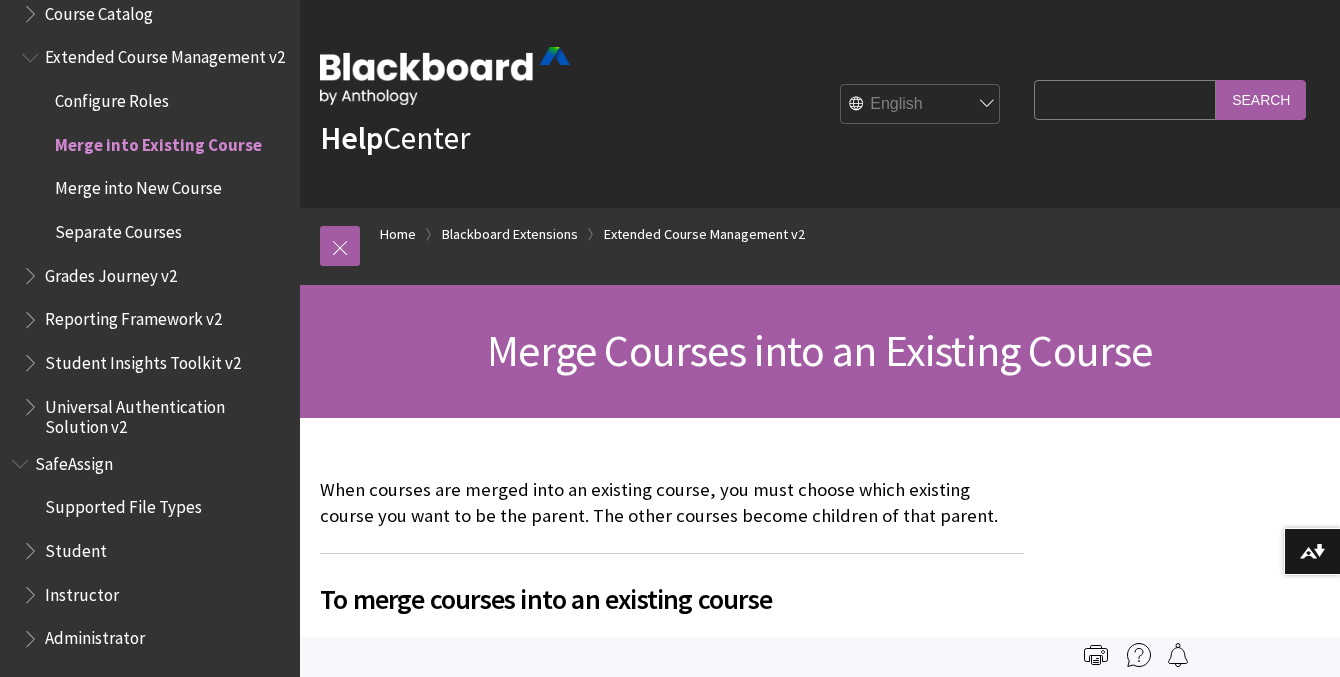 click on "Merge into Existing Course" at bounding box center [158, 141] 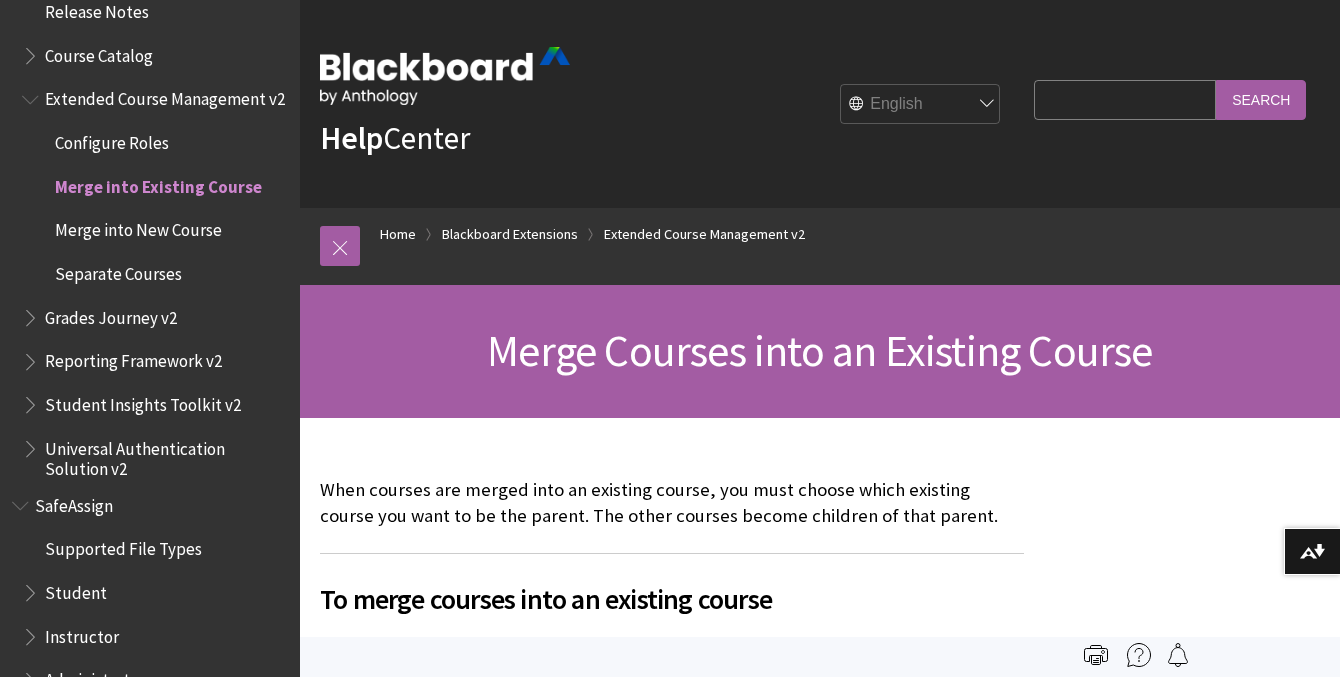 scroll, scrollTop: 2265, scrollLeft: 0, axis: vertical 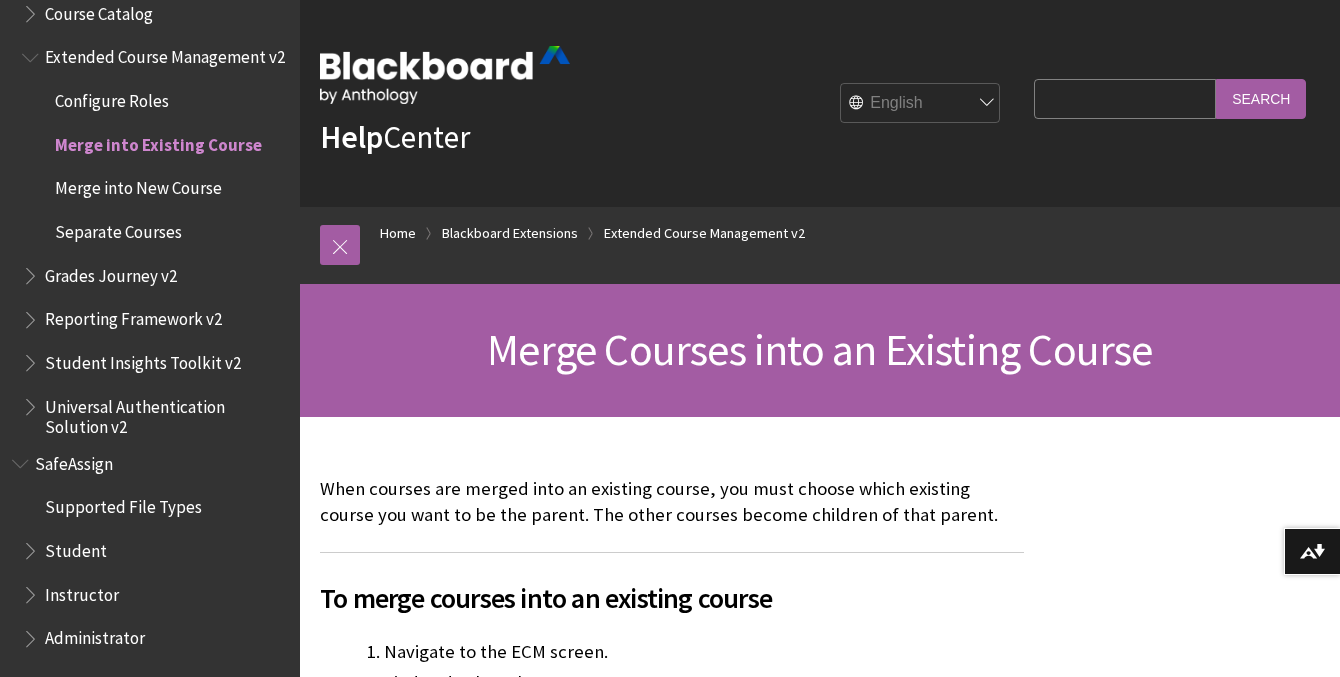 click on "Search Query" at bounding box center (1125, 98) 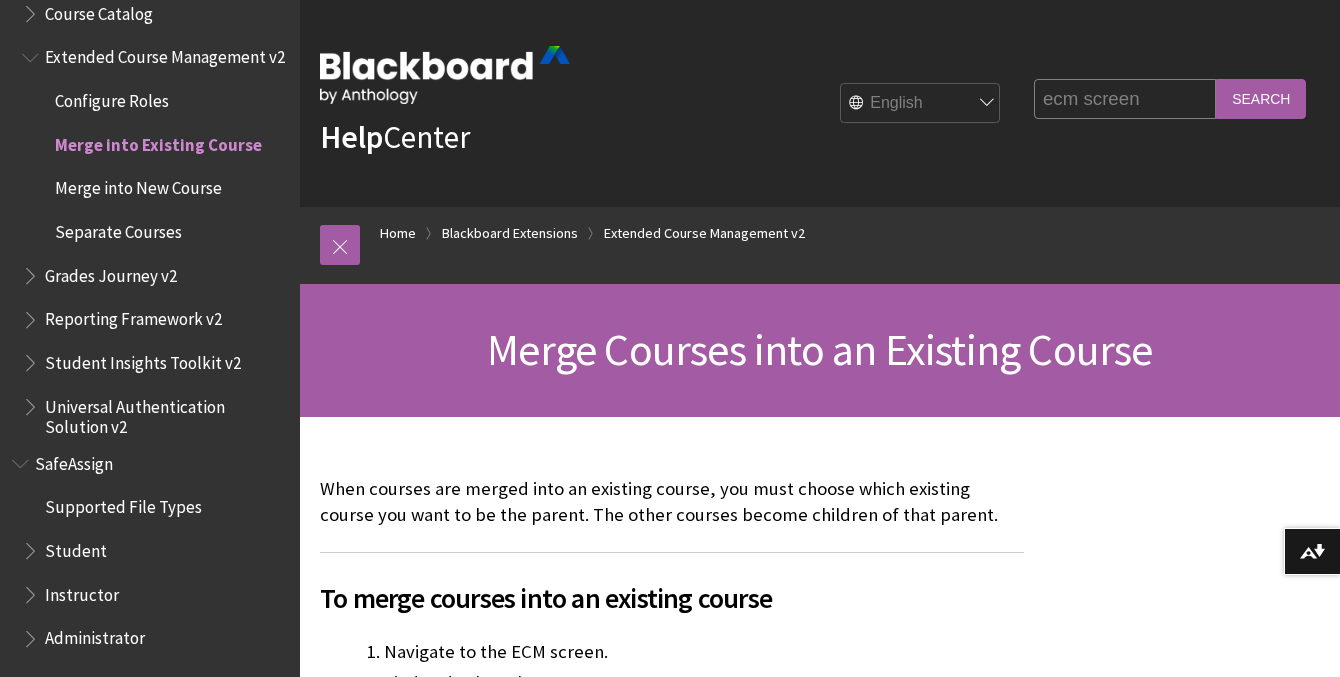 type on "ecm screen" 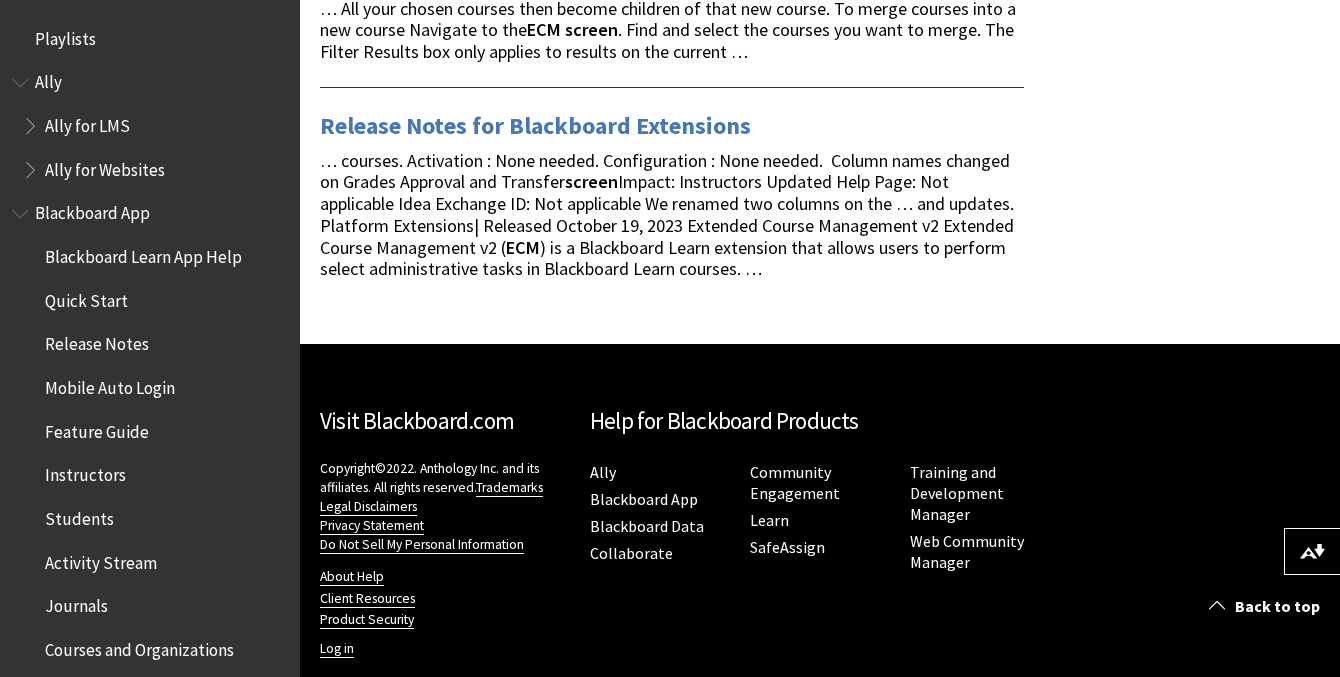scroll, scrollTop: 782, scrollLeft: 0, axis: vertical 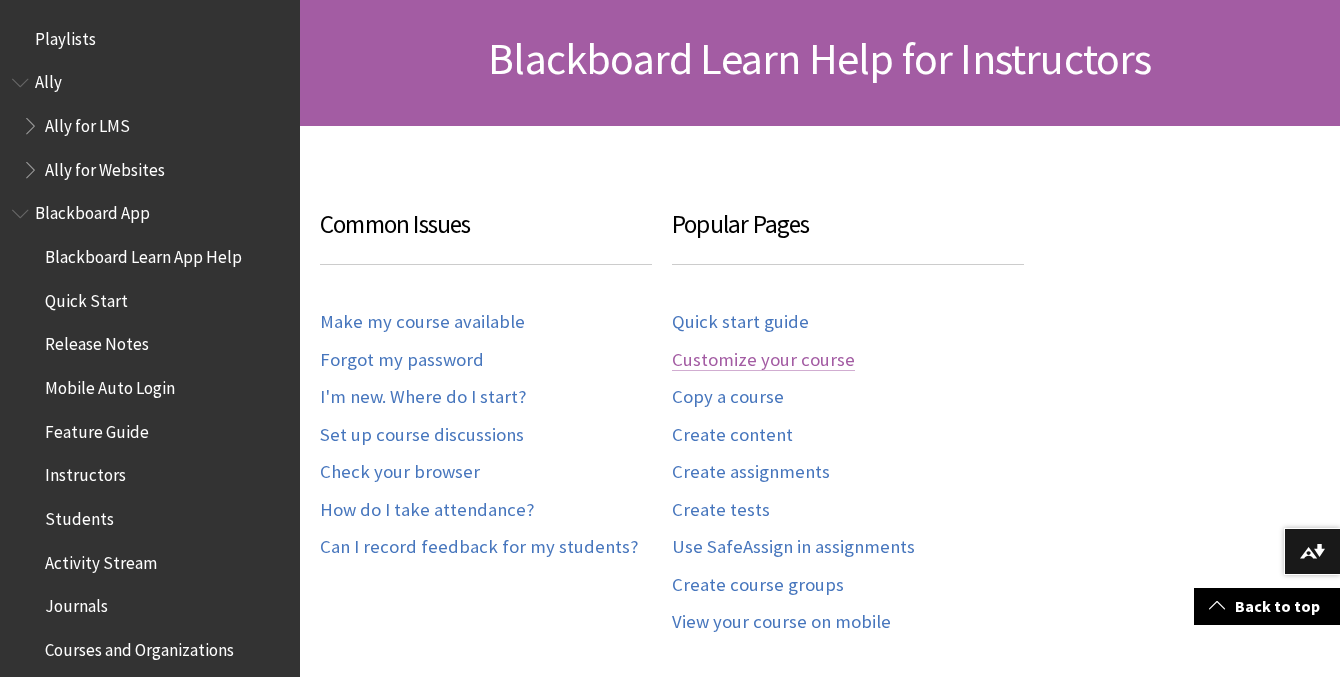 click on "Customize your course" at bounding box center [763, 360] 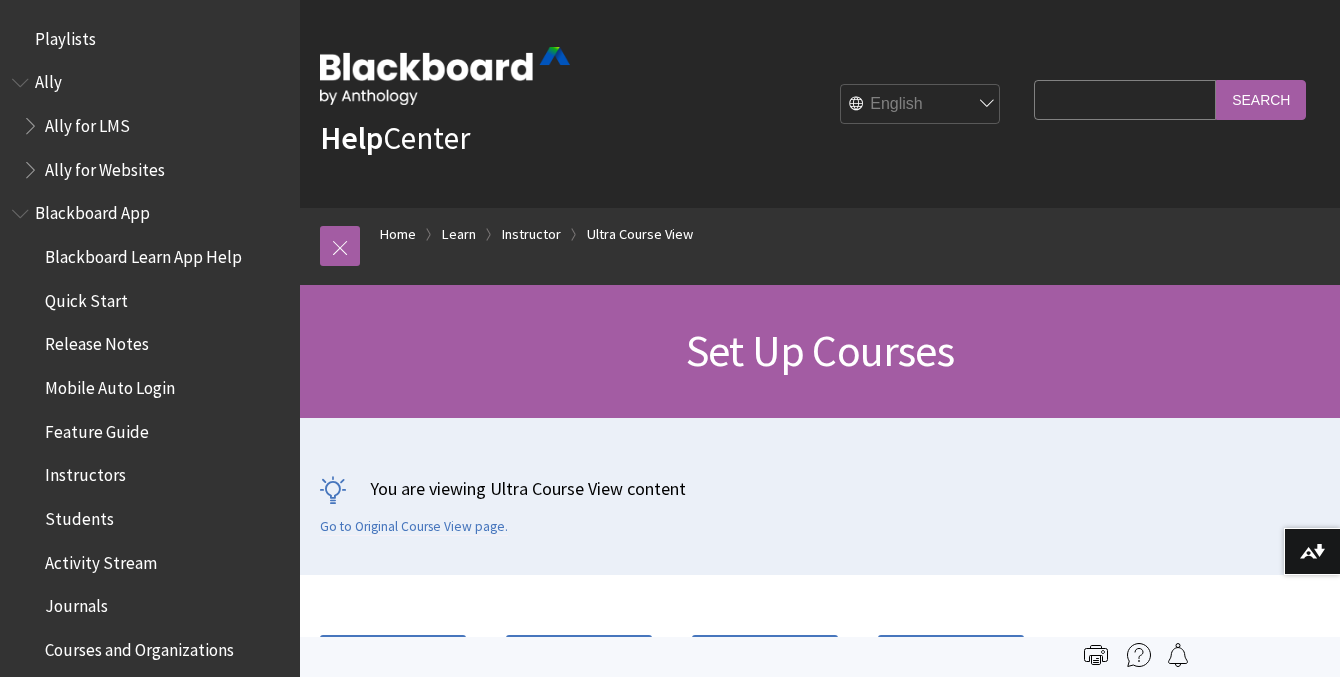 scroll, scrollTop: 0, scrollLeft: 0, axis: both 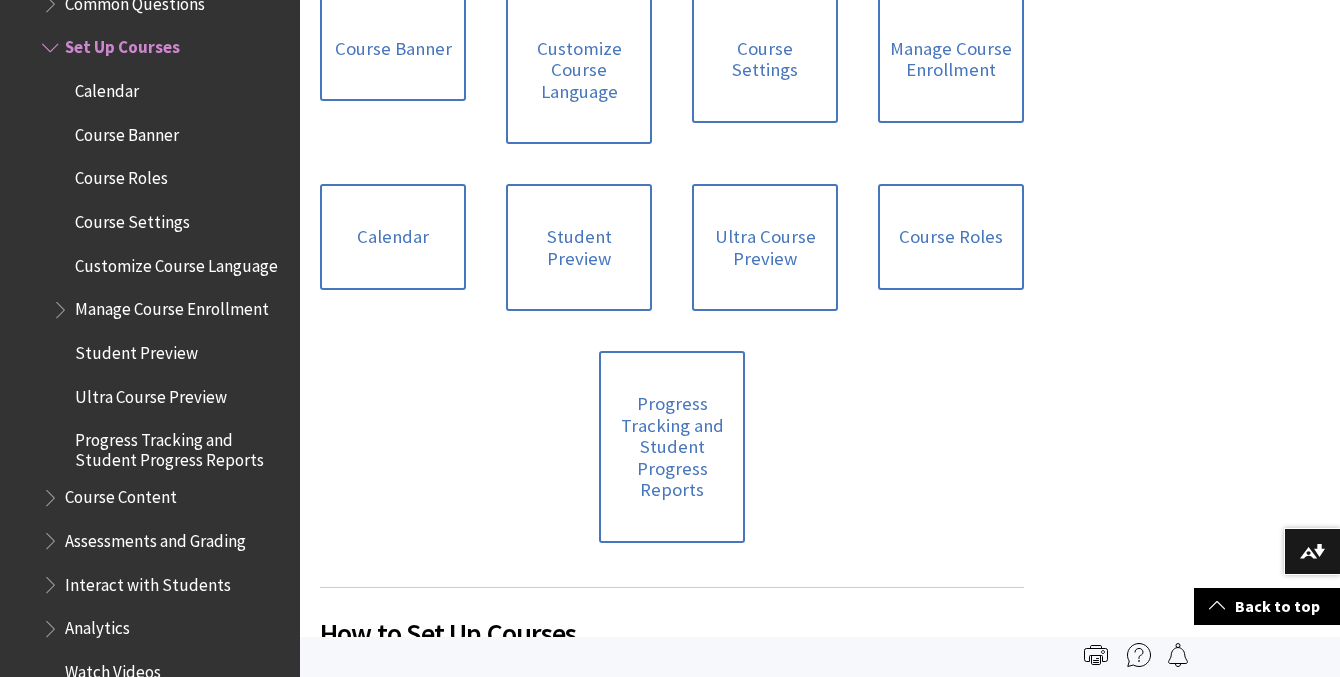 click on "Manage Course Enrollment" at bounding box center (172, 306) 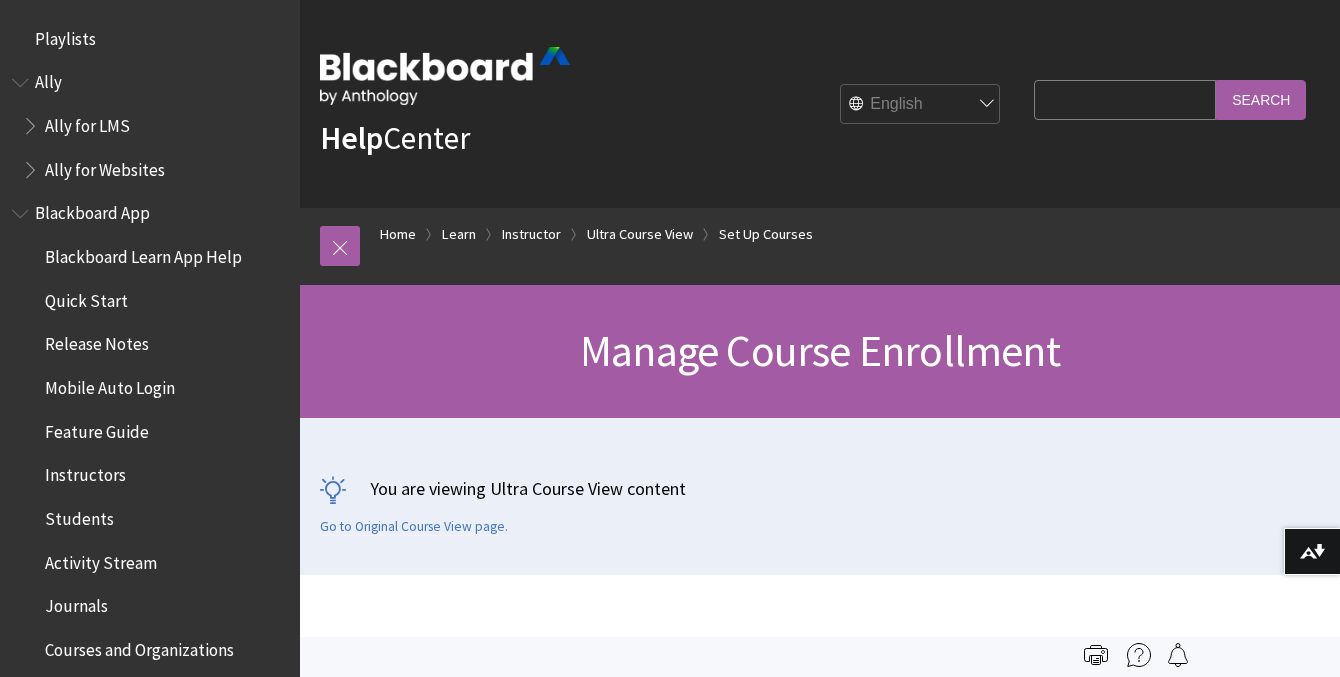 scroll, scrollTop: 0, scrollLeft: 0, axis: both 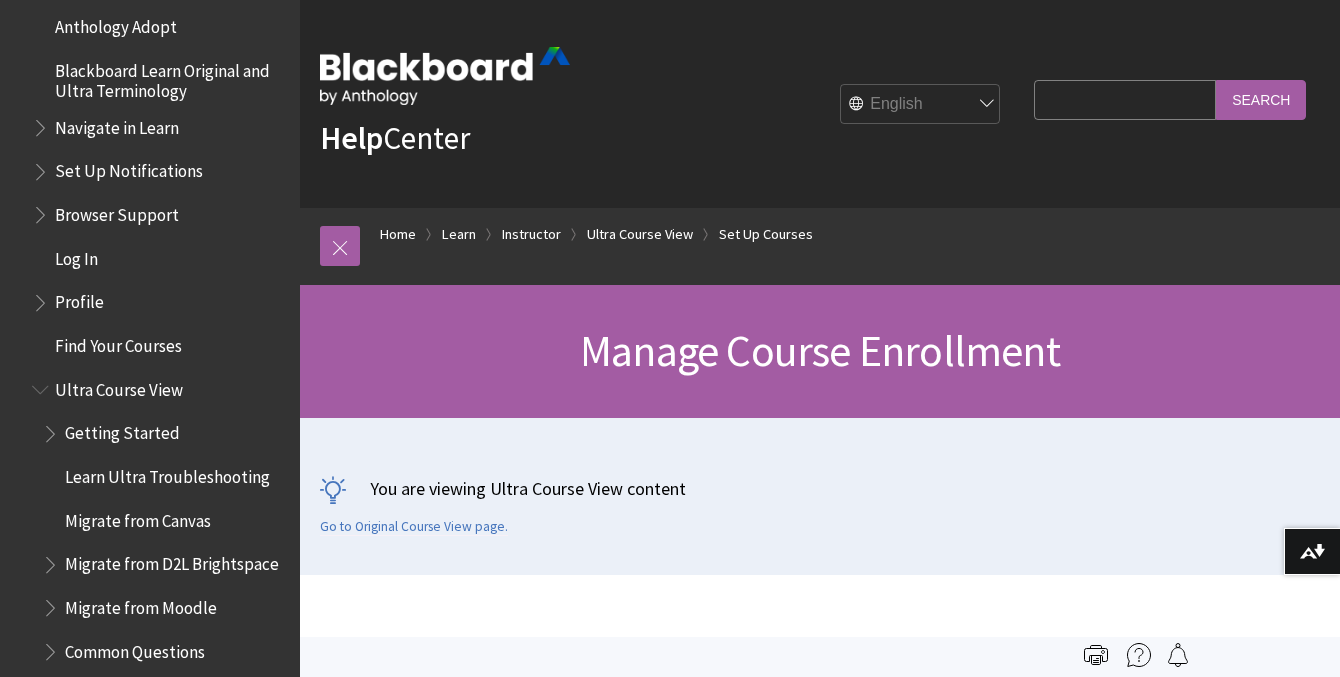 click on "Search Query" at bounding box center [1125, 99] 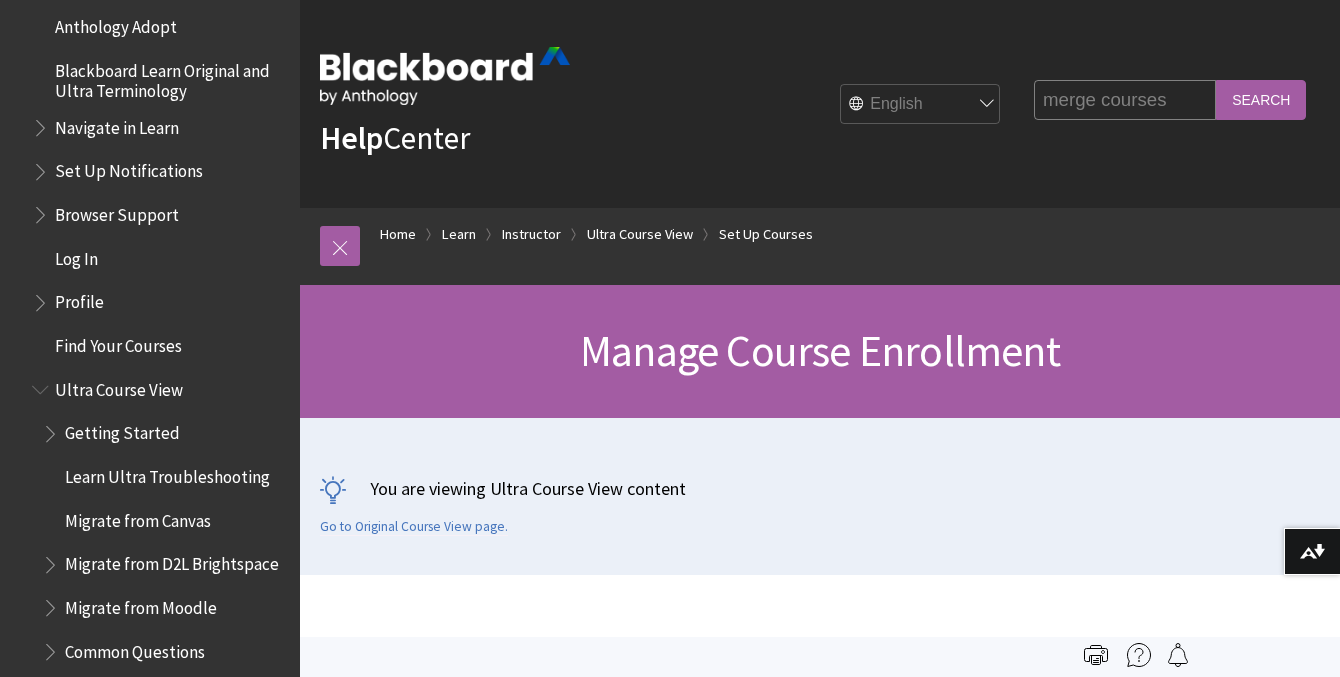 type on "merge courses" 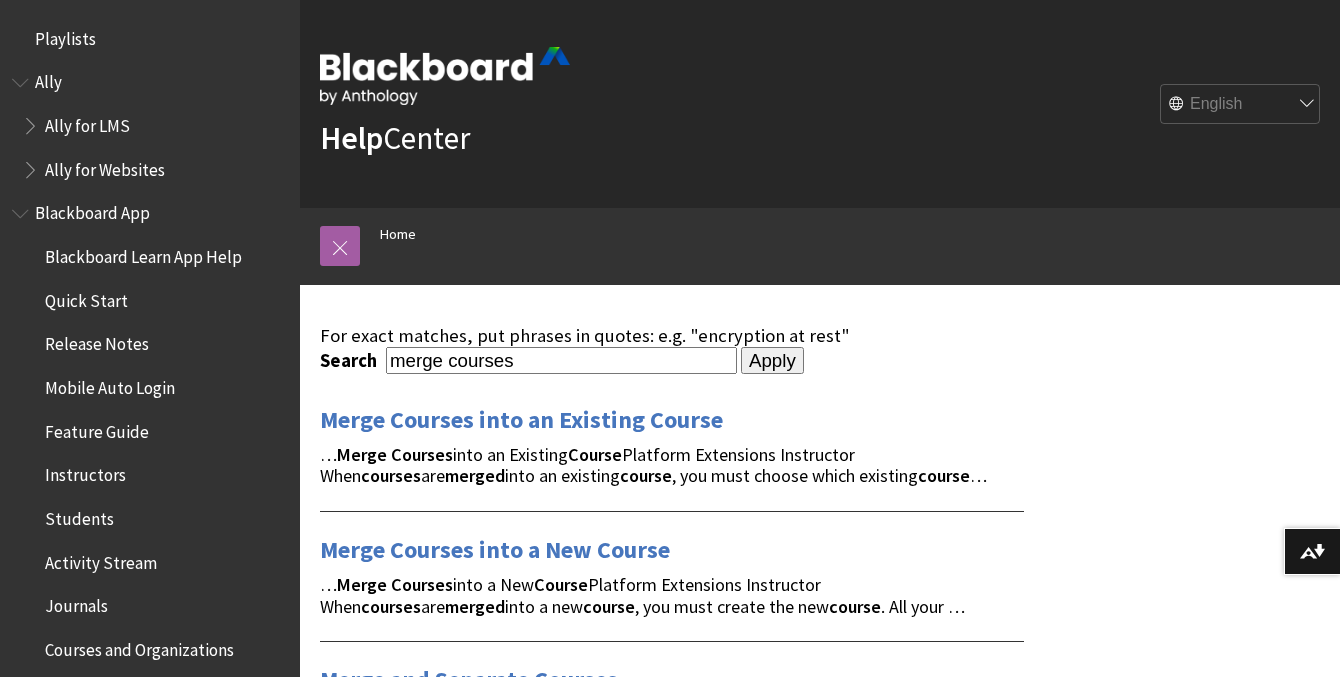 click on "Help  Center
English عربية Català Cymraeg Deutsch Español Suomi Français עברית Italiano 日本語 한국어 Nederlands Norsk (Bokmål) Português, Brasil Русский Svenska Türkçe 简体中文 Français Canadien" at bounding box center (820, 104) 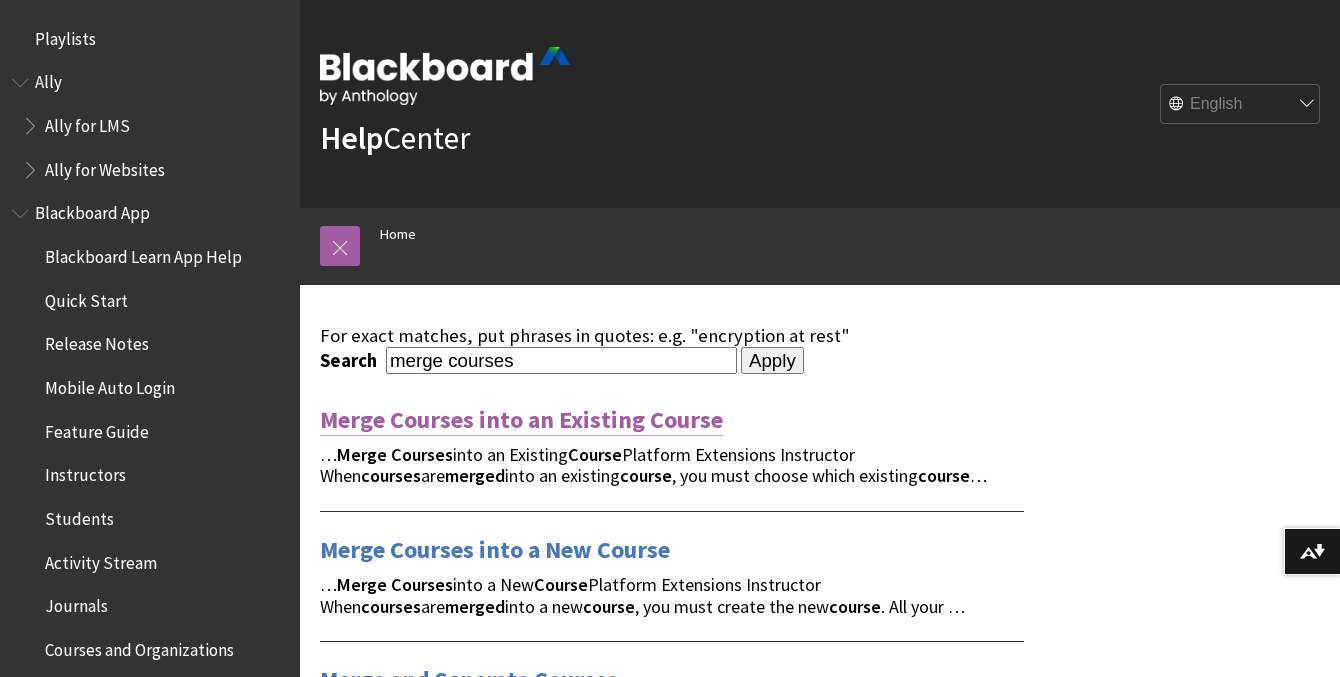 click on "Merge Courses into an Existing Course" at bounding box center [521, 420] 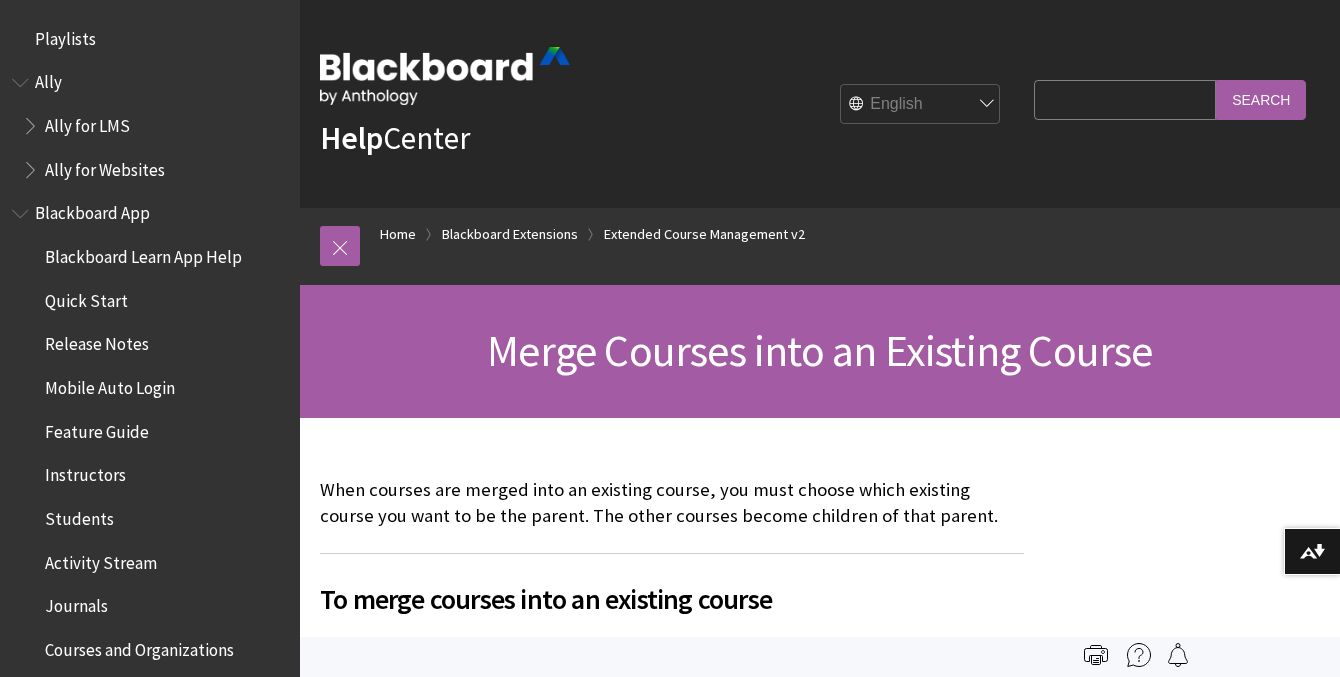 scroll, scrollTop: 0, scrollLeft: 0, axis: both 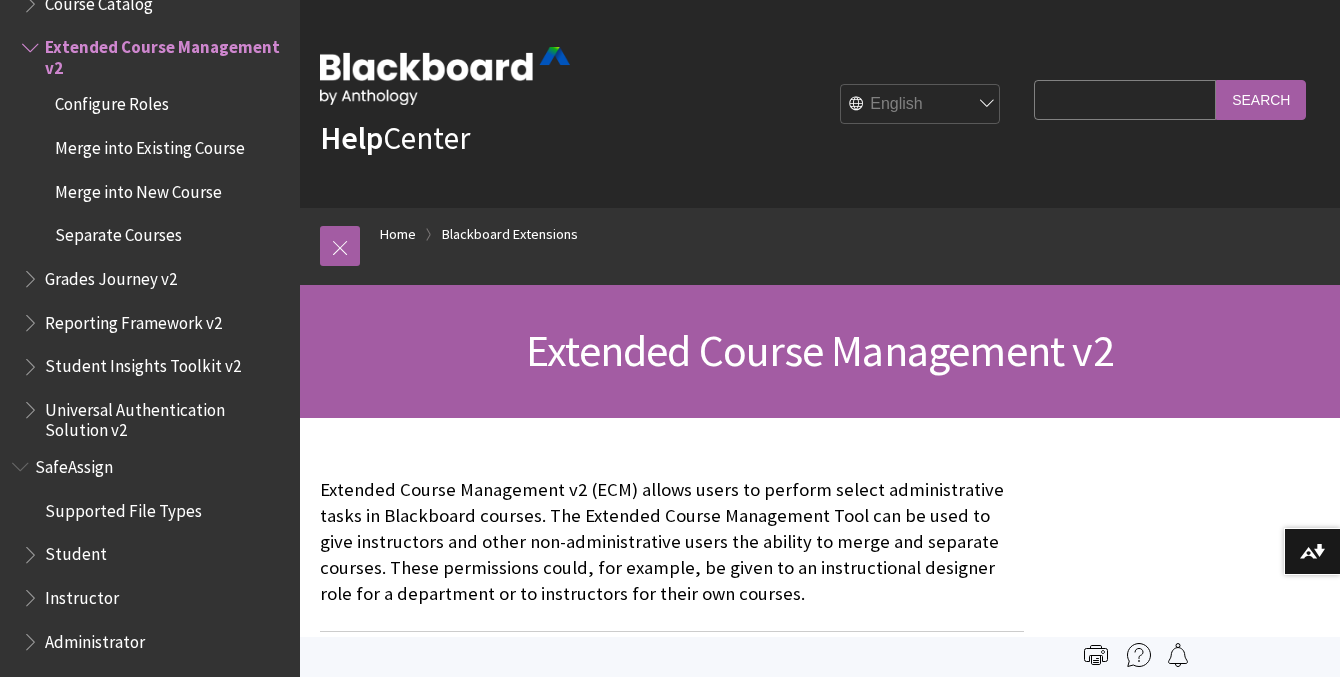 click on "Merge into Existing Course" at bounding box center [150, 144] 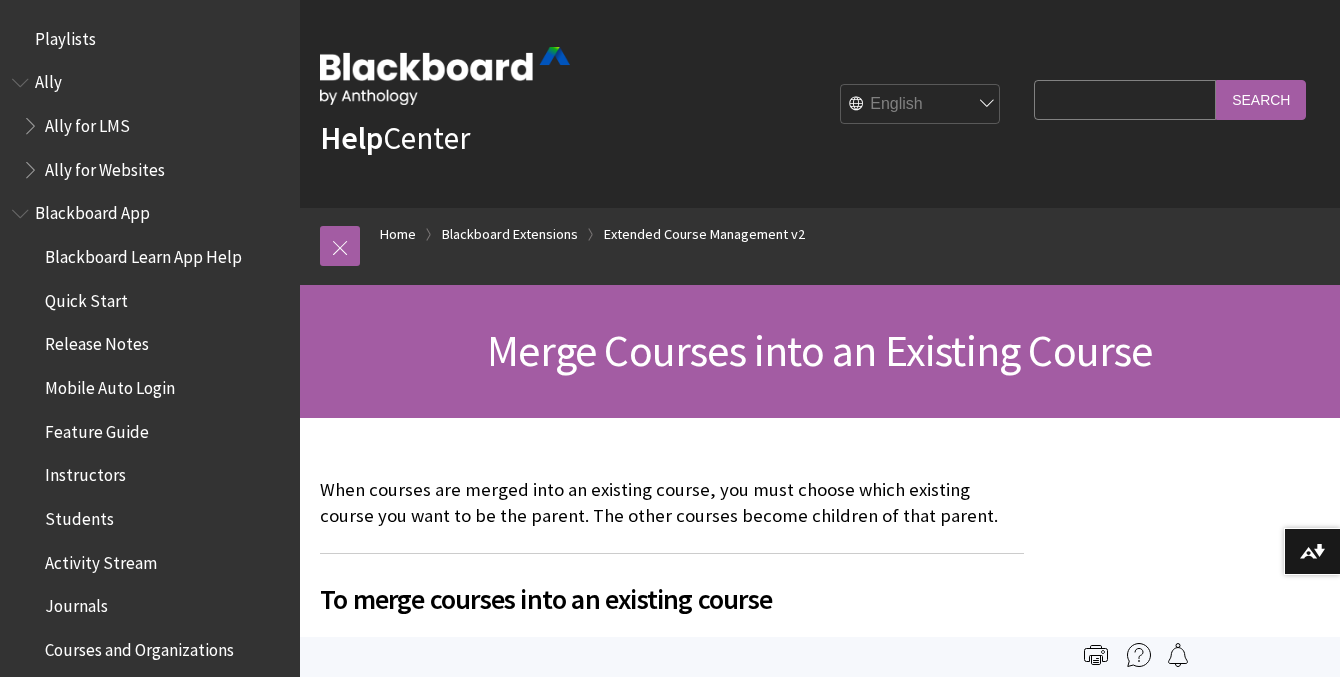 scroll, scrollTop: 0, scrollLeft: 0, axis: both 